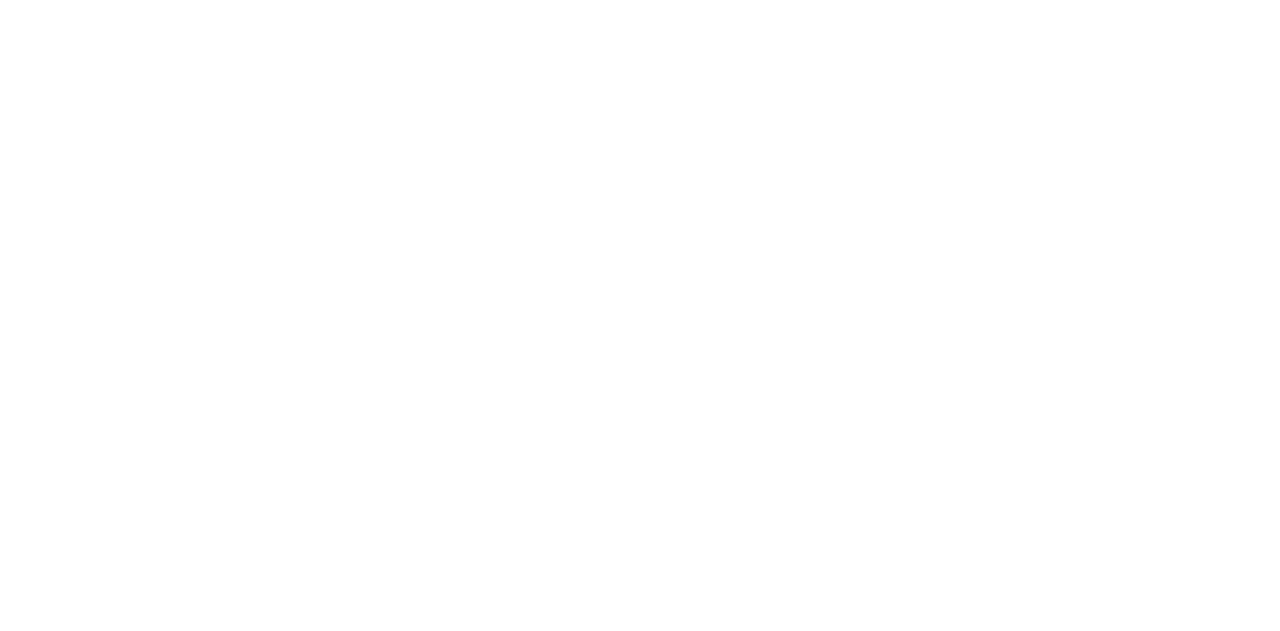 scroll, scrollTop: 0, scrollLeft: 0, axis: both 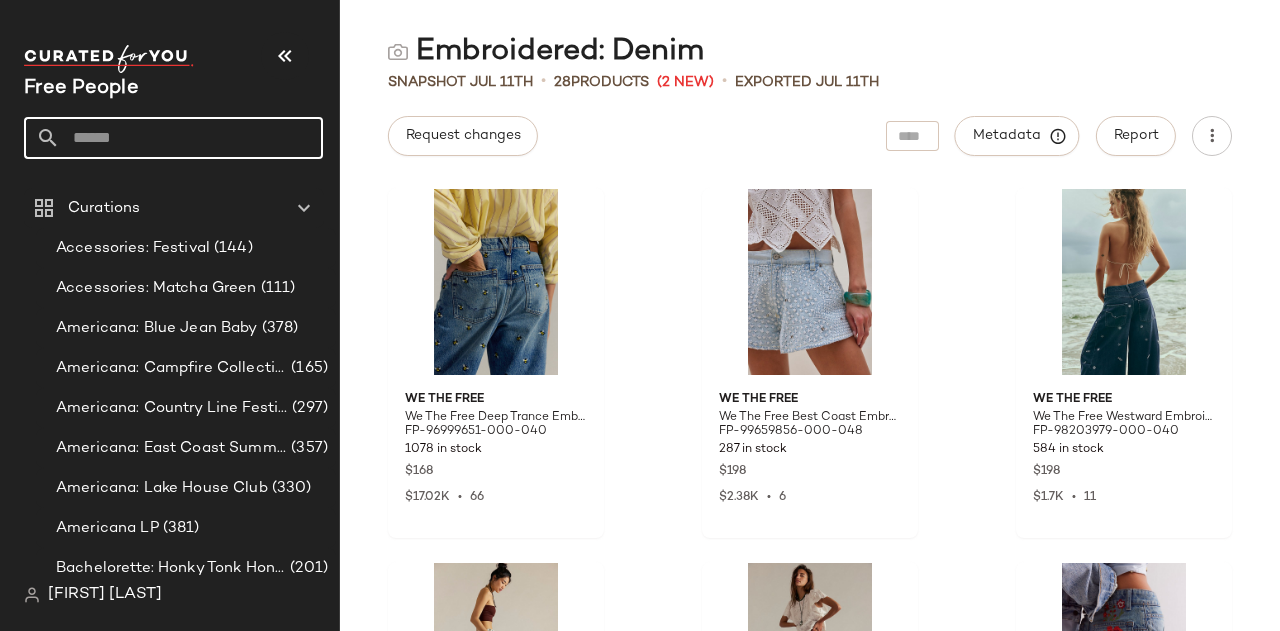 click 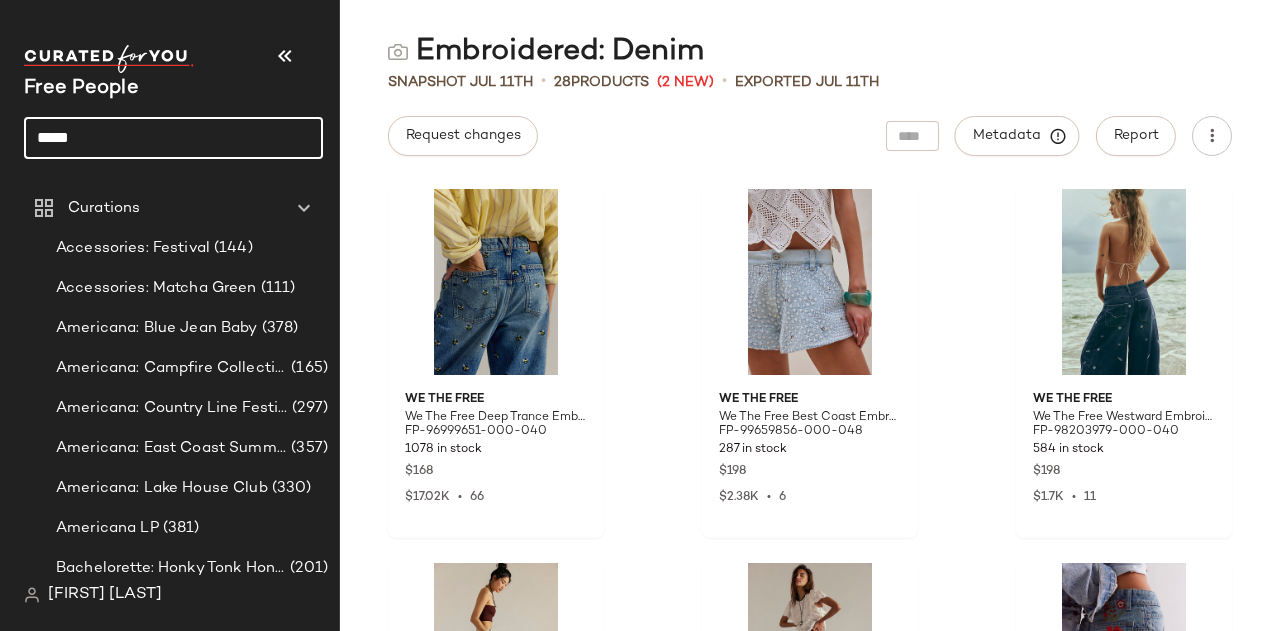 click on "*****" 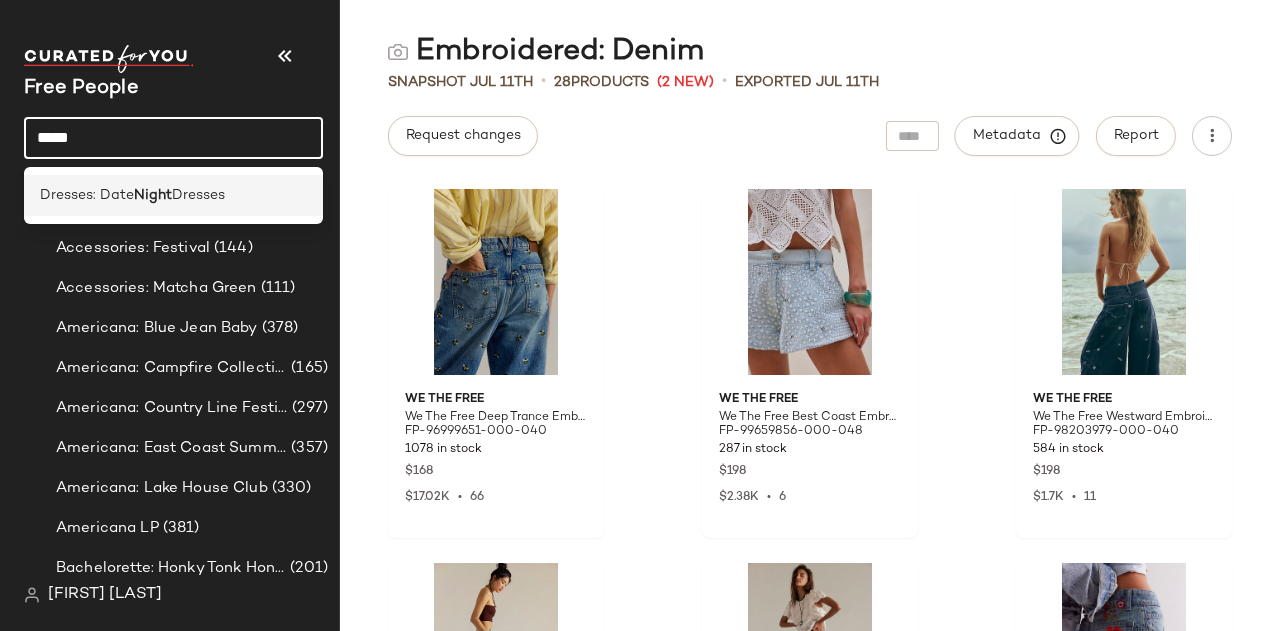 click on "Dresses" at bounding box center (198, 195) 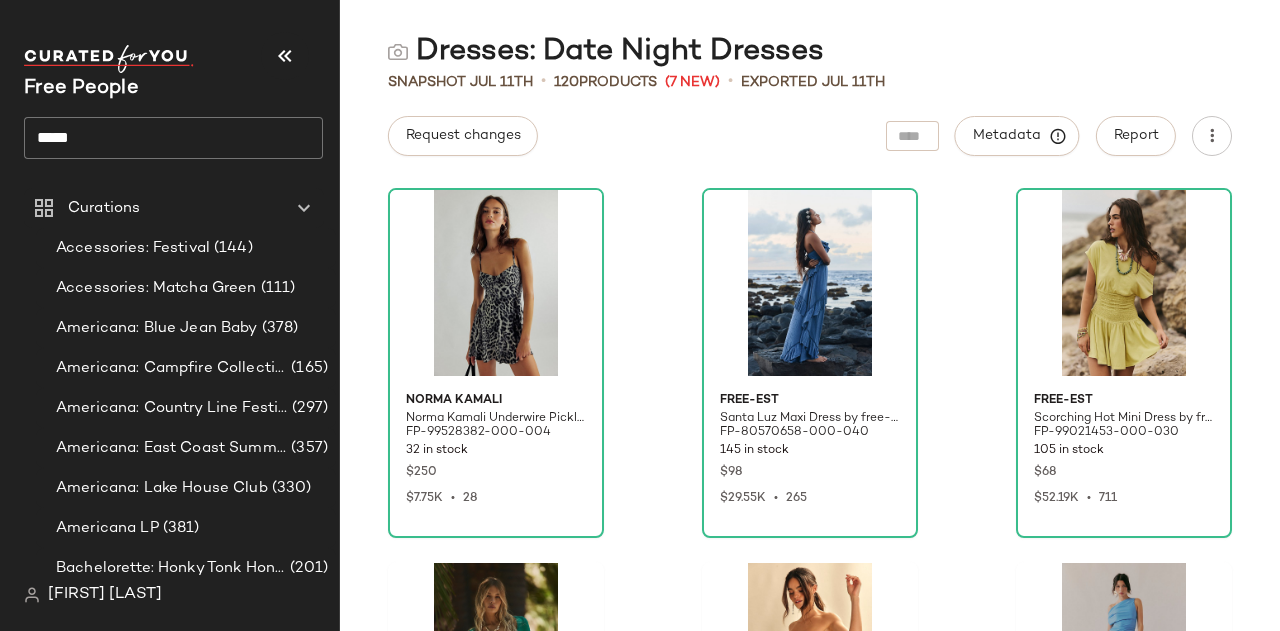click on "*****" 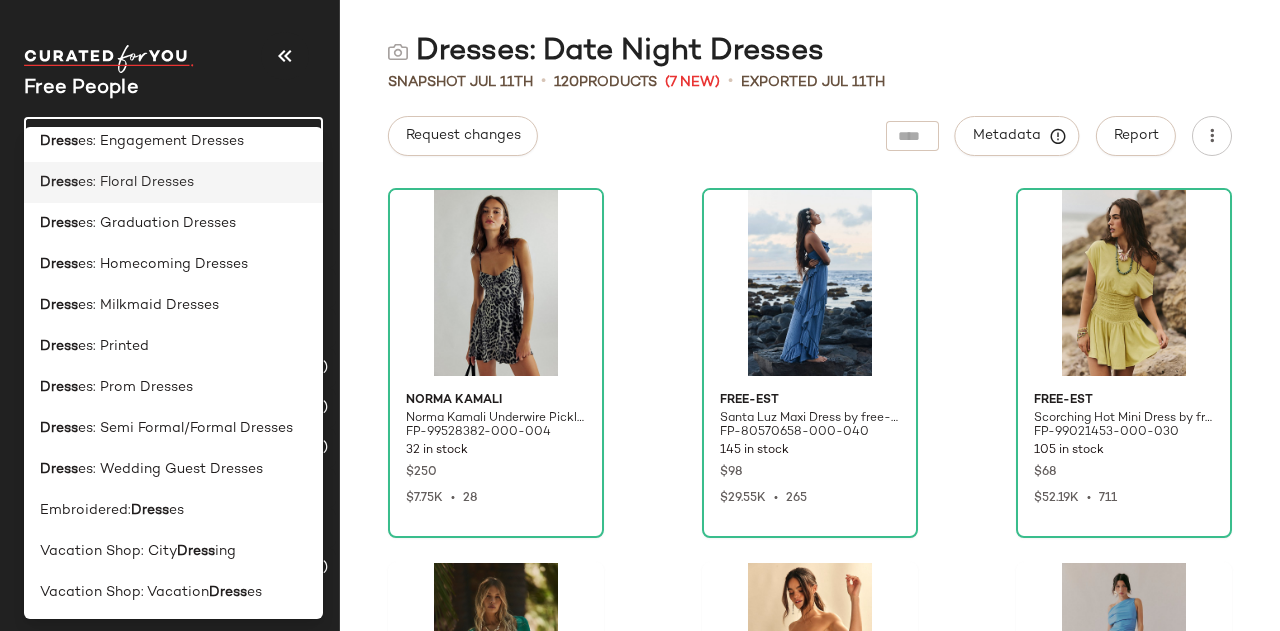 scroll, scrollTop: 262, scrollLeft: 0, axis: vertical 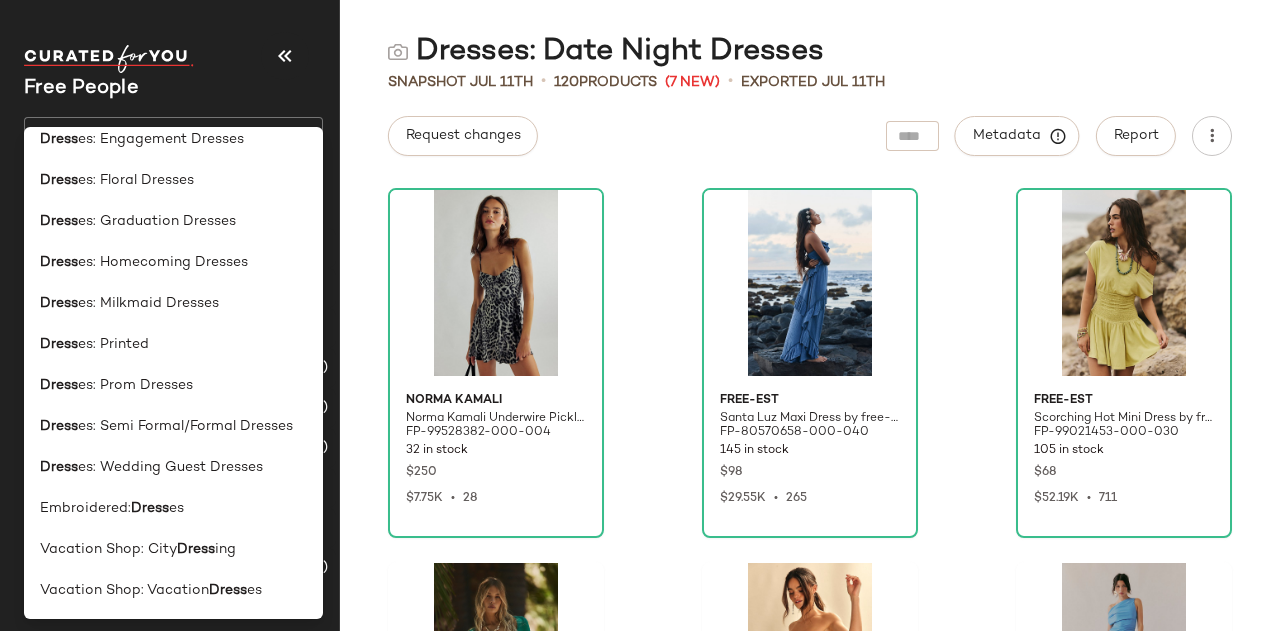 click 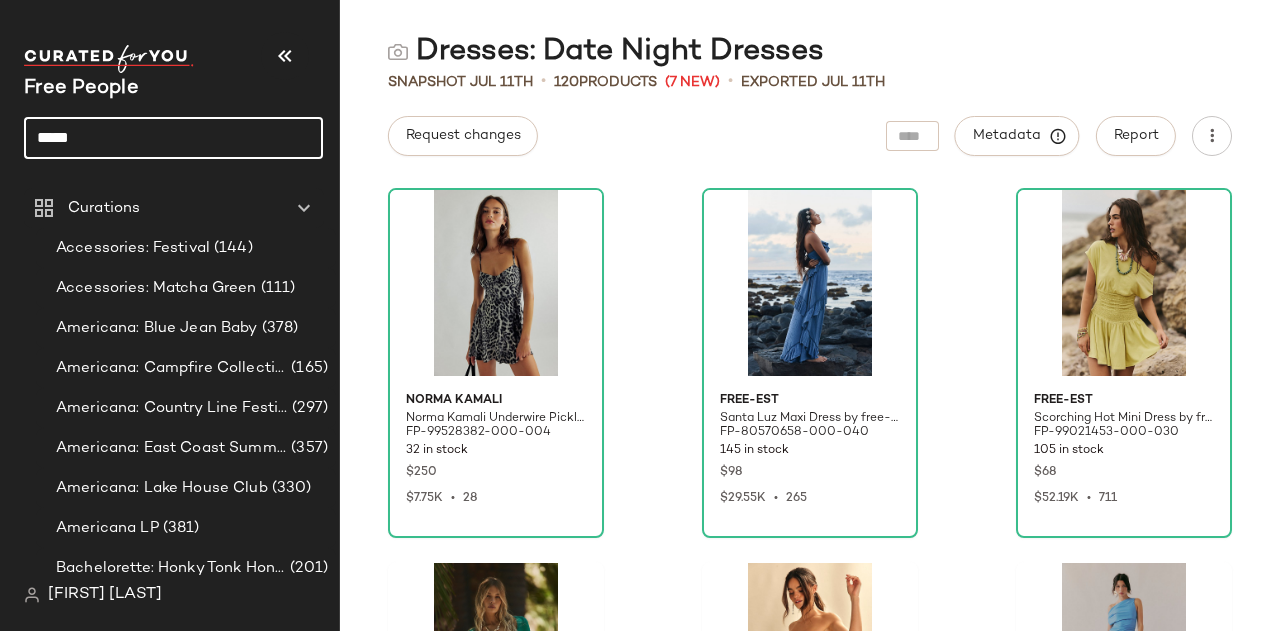 click on "*****" 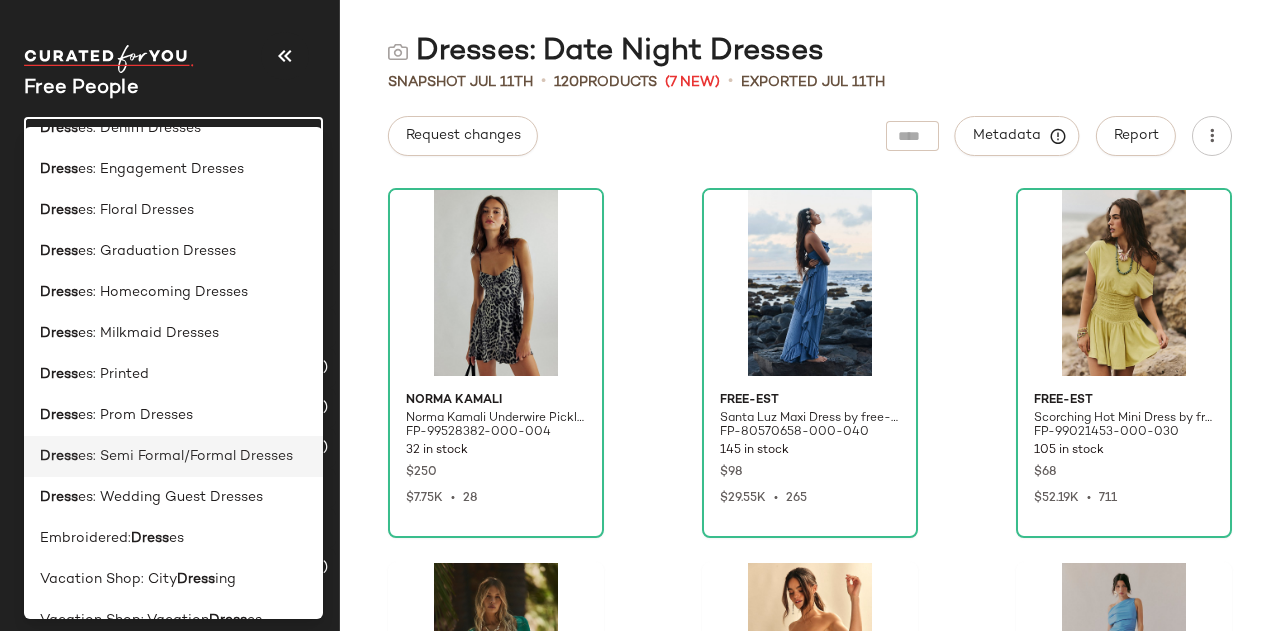 scroll, scrollTop: 262, scrollLeft: 0, axis: vertical 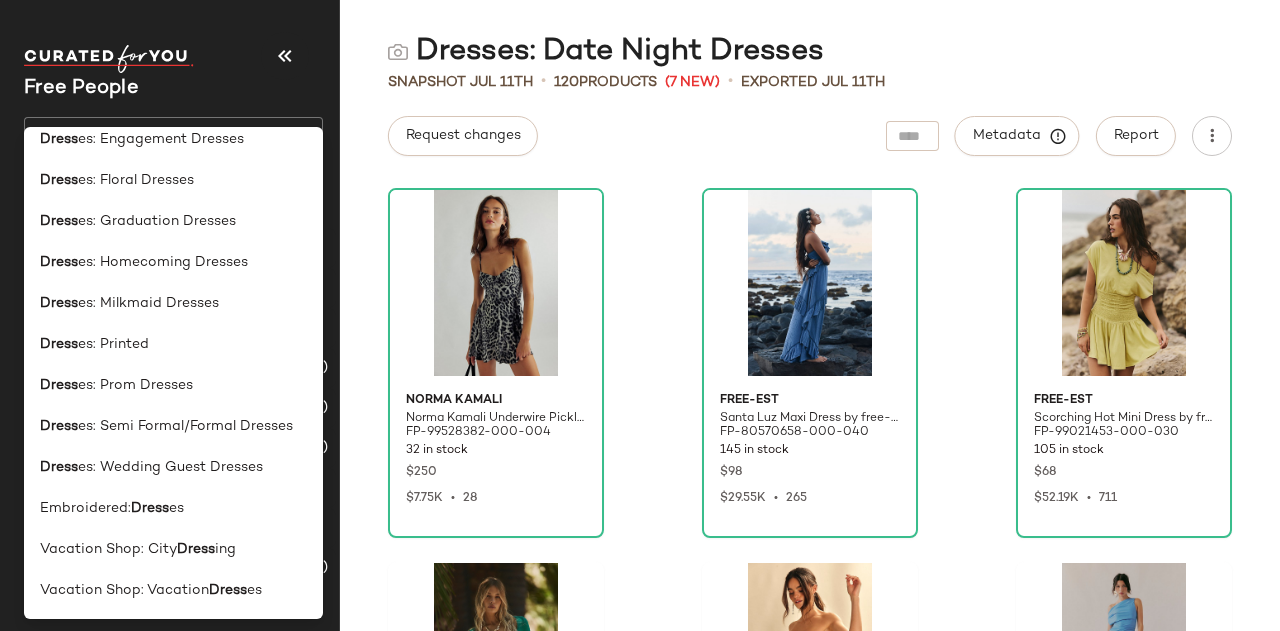 click on "Free People ***** Curations Accessories: Festival (144) Accessories: Matcha Green (111) Americana: Blue Jean Baby (378) Americana: Campfire Collective (165) Americana: Country Line Festival (297) Americana: East Coast Summer (357) Americana: Lake House Club (330) Americana LP (381) Bachelorette: Honky Tonk Honey (201) Bachelorette: Last Splash (192) Bachelorette: LP (408) Bachelorette: Seashells and Wedding Bells (198) Bachelorette: Till Death Do Us Party (195) Bachelorette: White Bachelorette Outfits (348) Boho: Accessories (324) Boho: Countryside/Picnic (267) Boho: Elevated (207) Boho: LP (429) Boho: Moto (252) Boho: Utility (180) Bottoms: Baggy Jeans (166) Bottoms: Capris (32) Bottoms: Culottes (59) Bottoms: Micro Length (102) Bottoms: Seasonal Bottoms (372) City Essentials: Austin Essentials (422) City Essentials: Chicago Essentials (456) City Essentials: LA Essentials (471) City Essentials LP (654) City Essentials: Miami Essentials (477) City Essentials: NYC Essentials (405) Color Forecast: Butter Yellow" 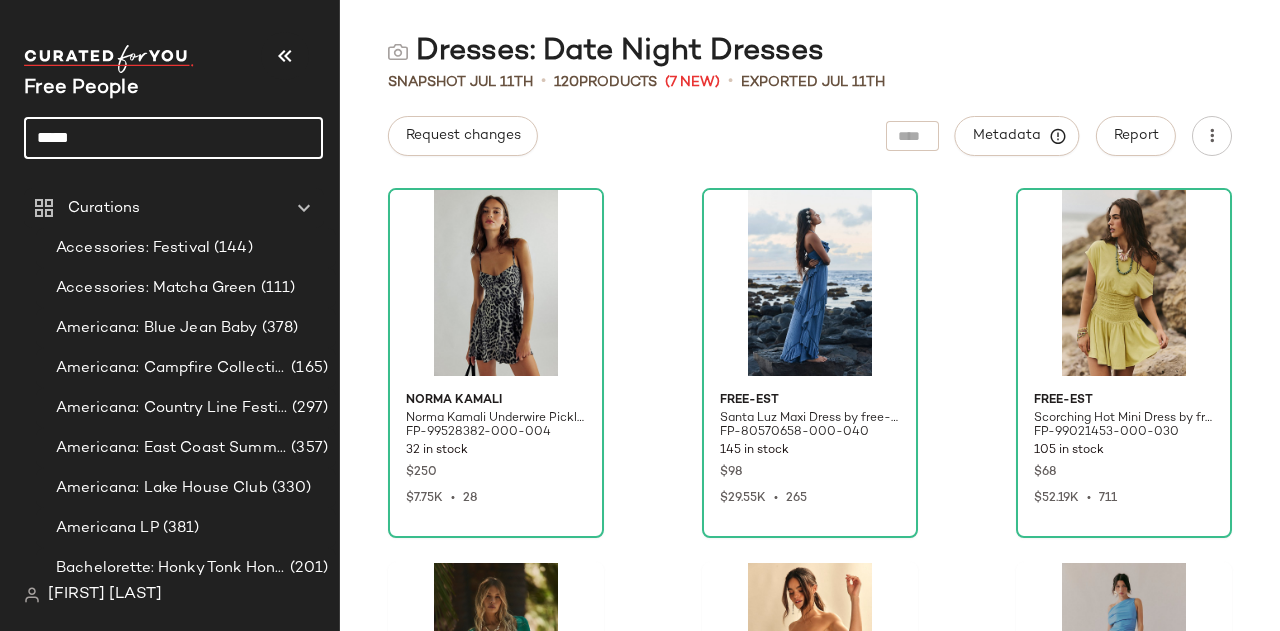 click on "*****" 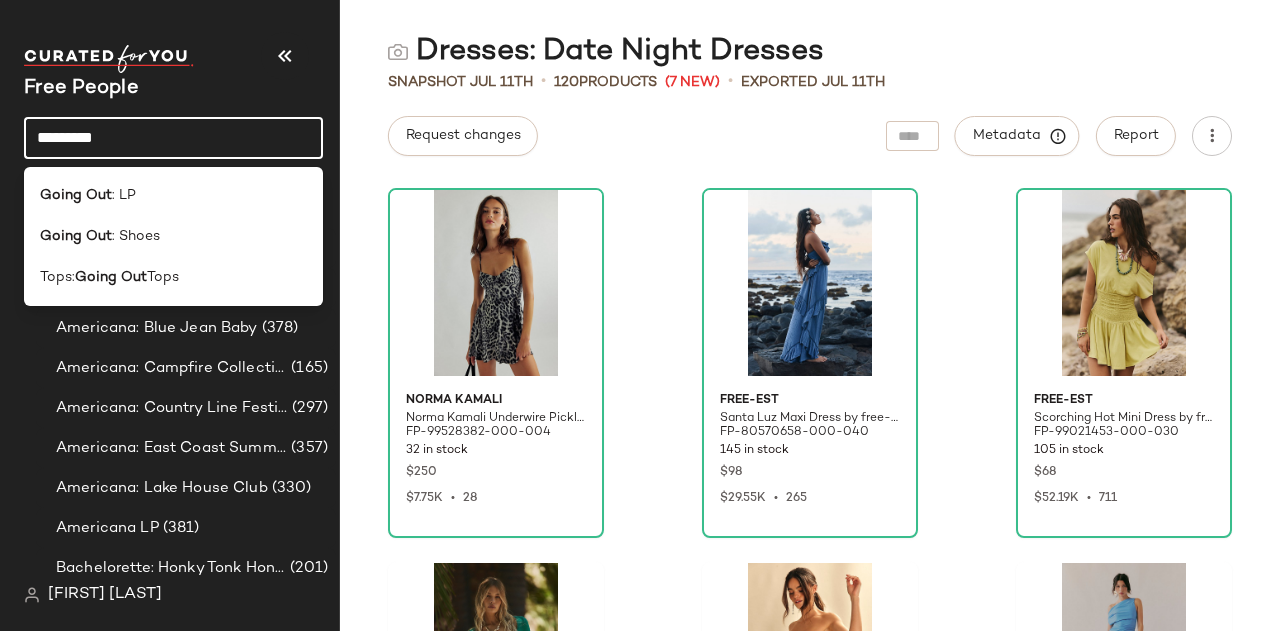 click on "*********" 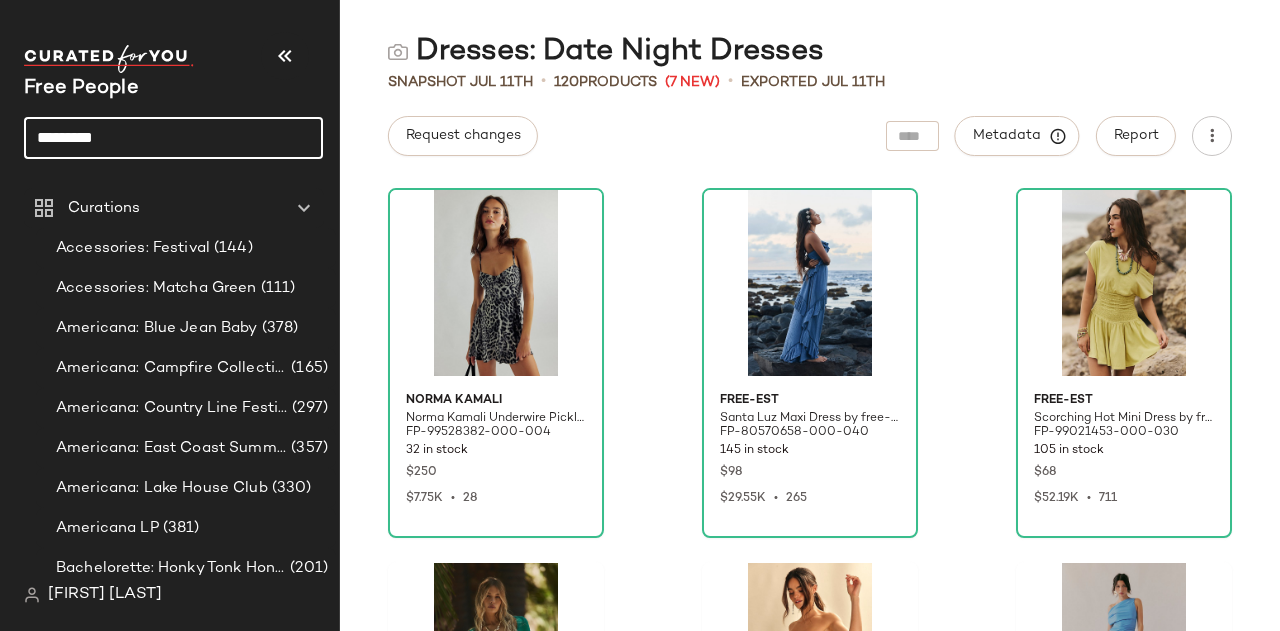 click on "*********" 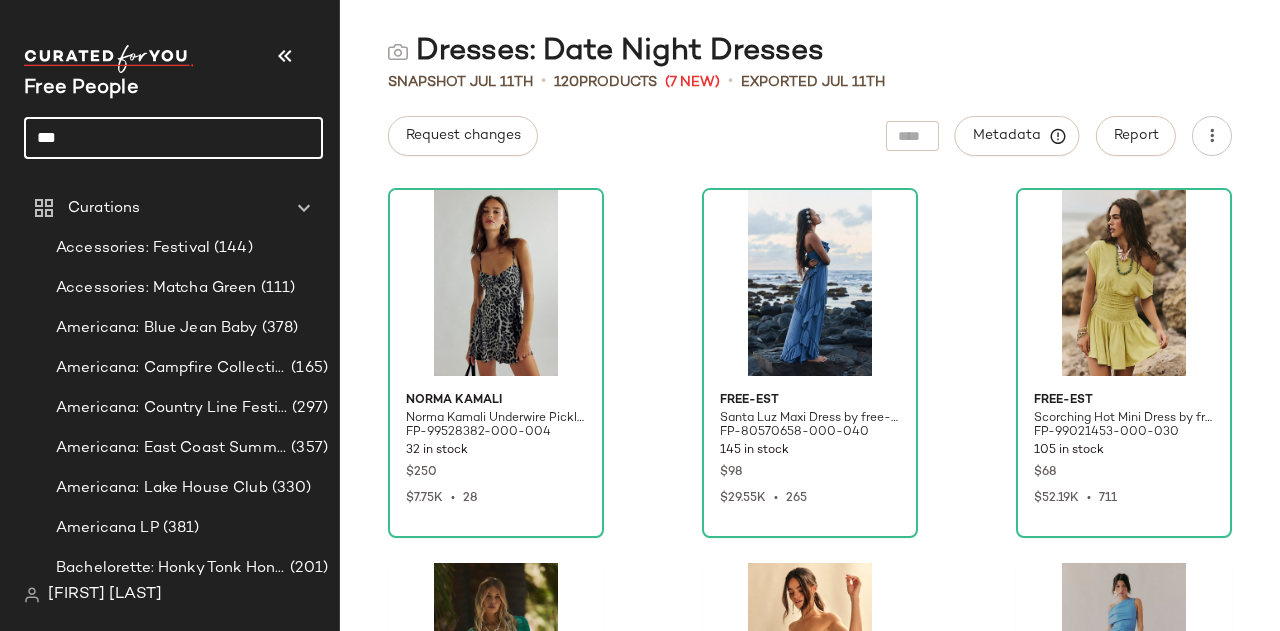click on "***" 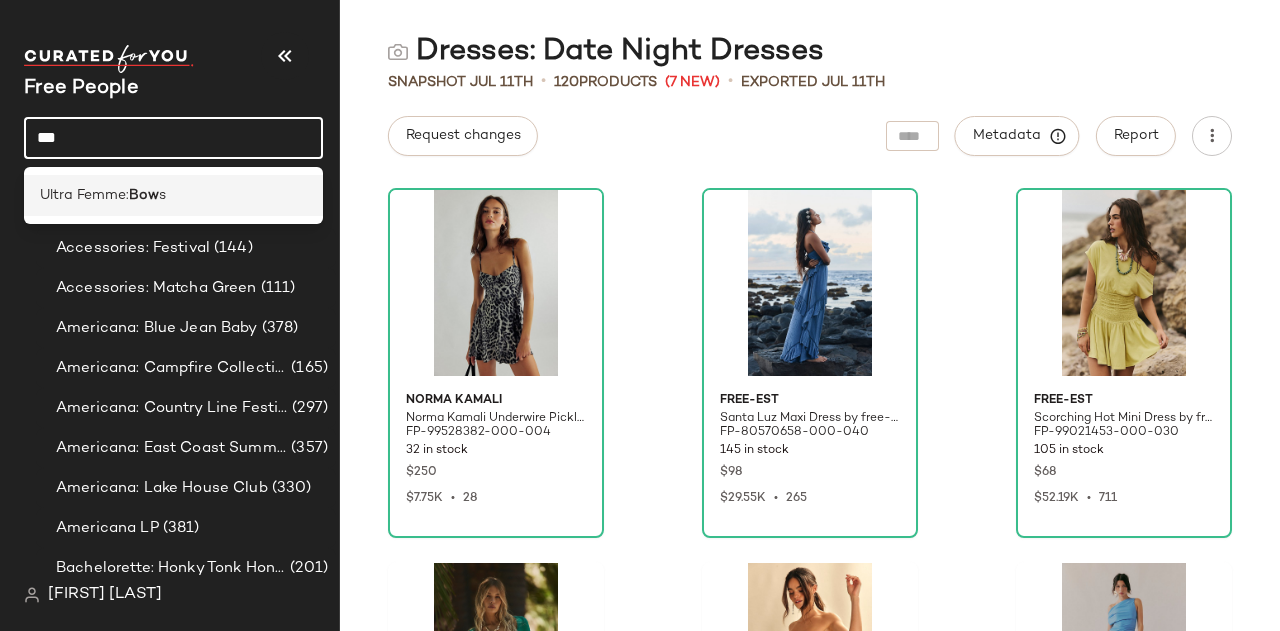type on "***" 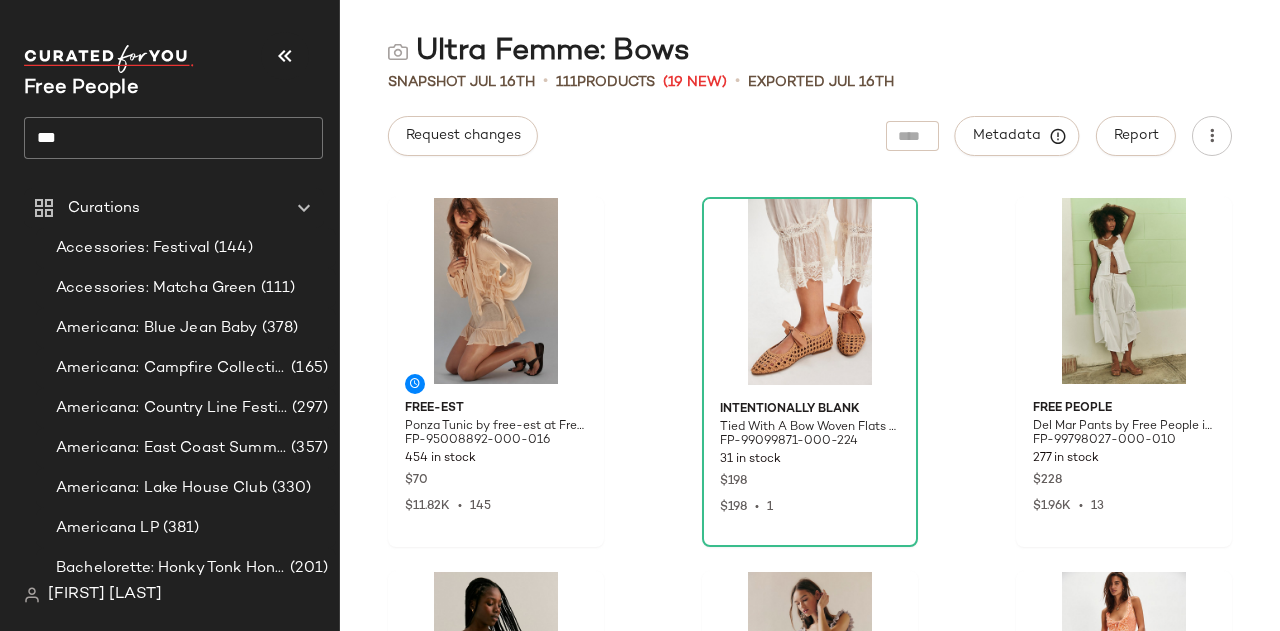 scroll, scrollTop: 2824, scrollLeft: 0, axis: vertical 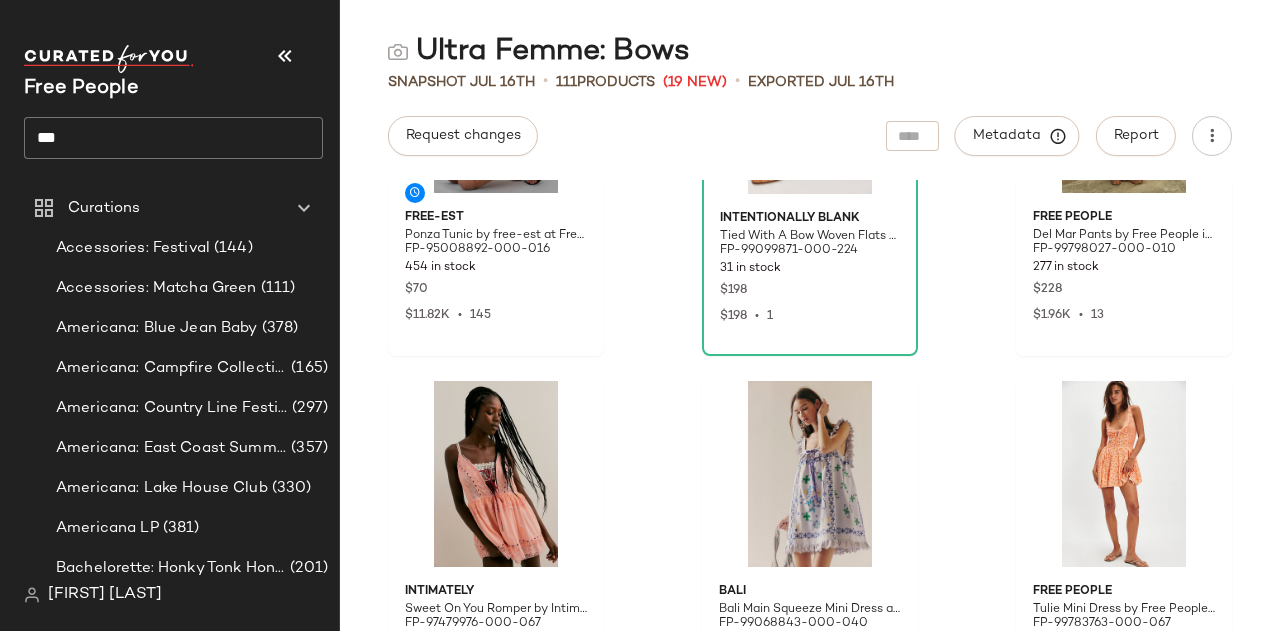 click on "Free People *****" at bounding box center (181, 110) 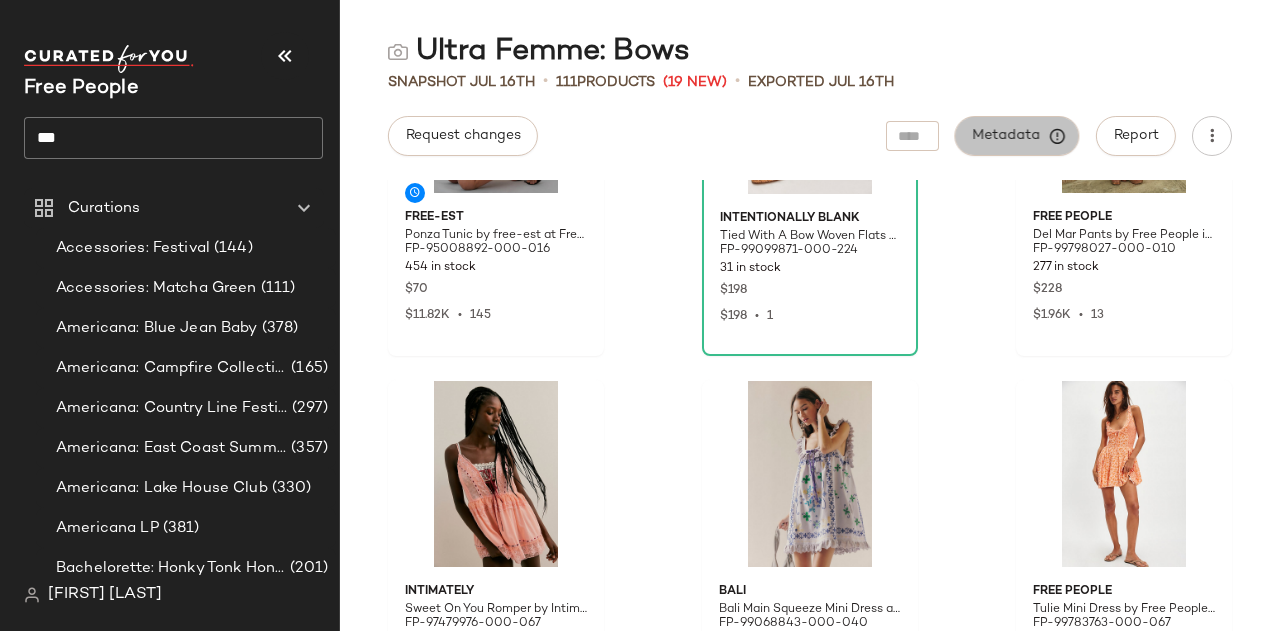 click on "Metadata" 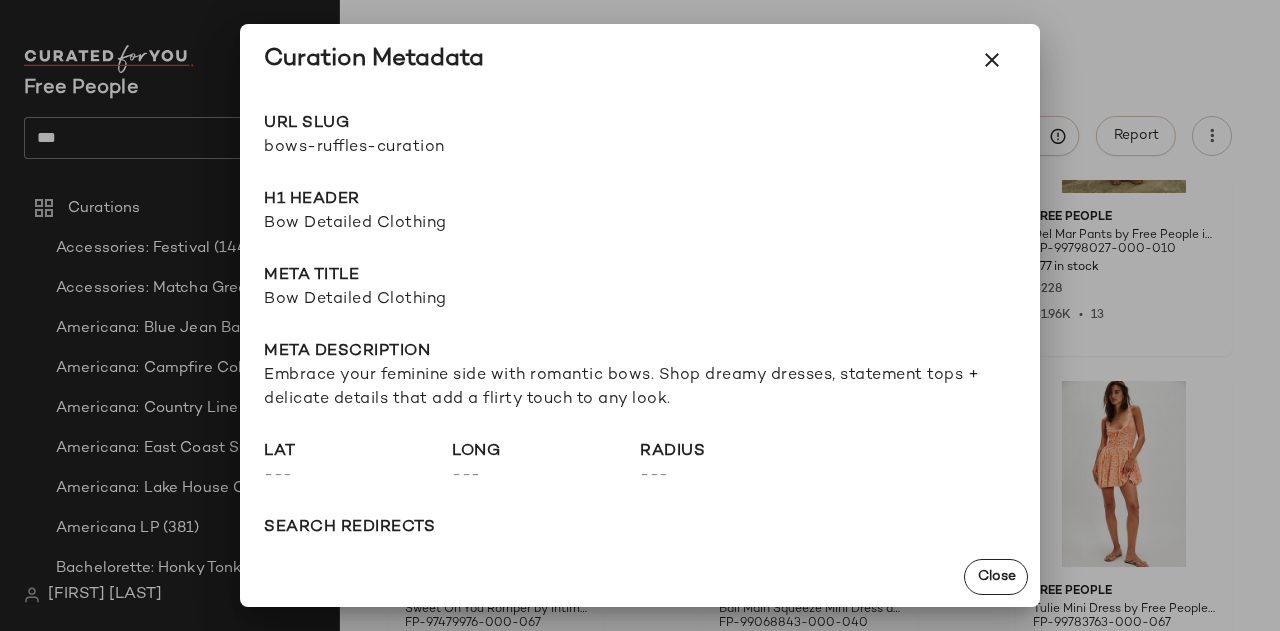 click on "Bow Detailed Clothing" at bounding box center [640, 224] 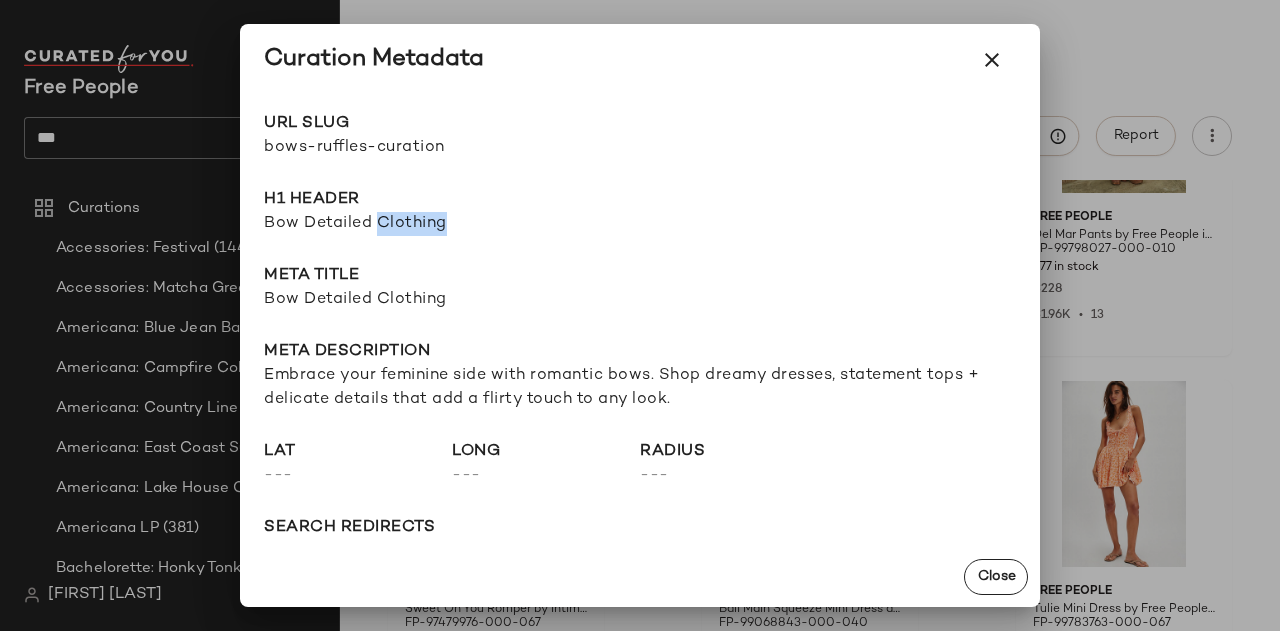 click on "Bow Detailed Clothing" at bounding box center [640, 224] 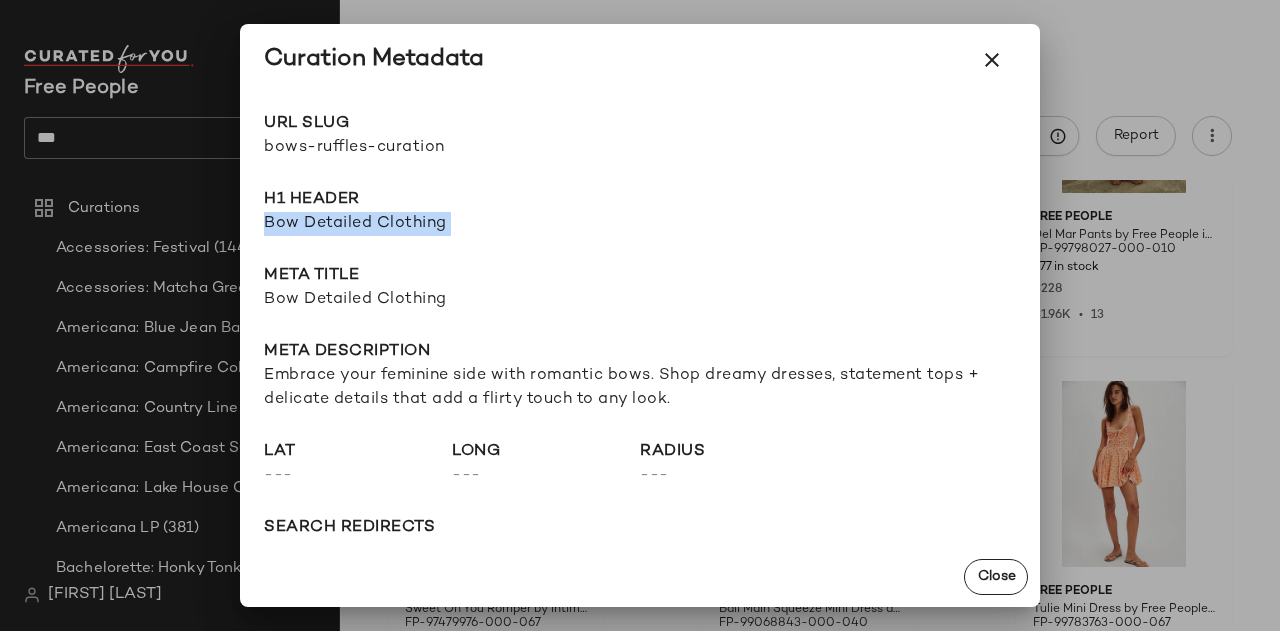 copy on "Bow Detailed Clothing" 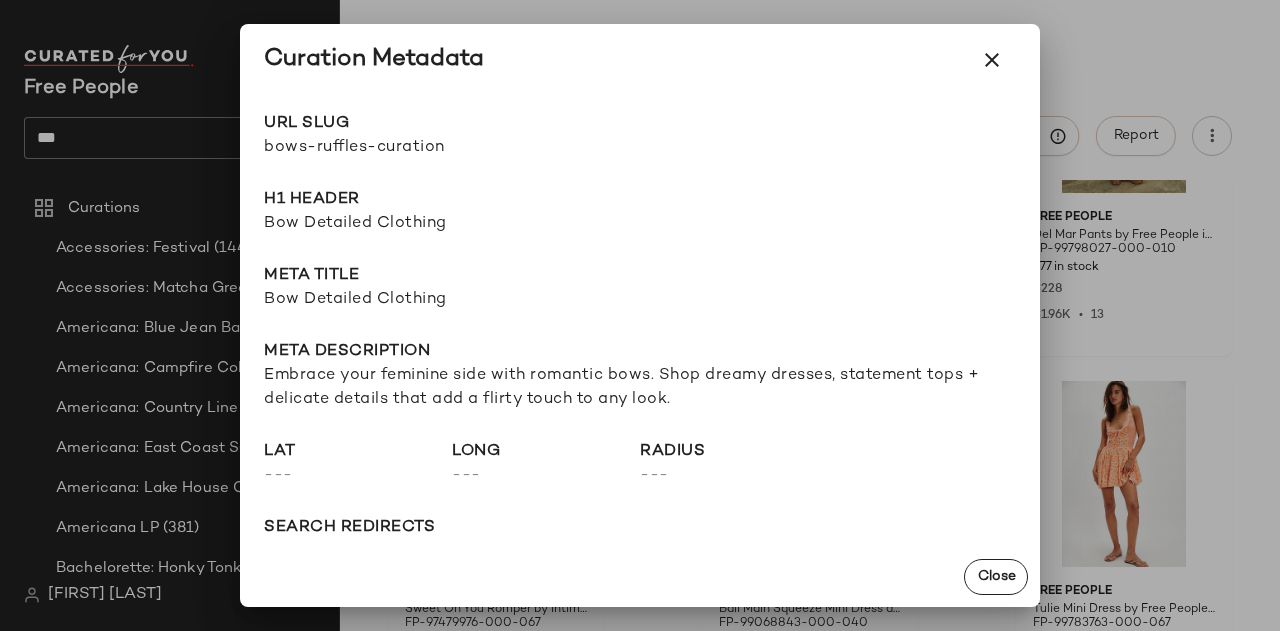 click on "URL Slug bows-ruffles-curation Go to Shop H1 Header Bow Detailed Clothing Meta title Bow Detailed Clothing Meta description Embrace your feminine side with romantic bows. Shop dreamy dresses, statement tops + delicate details that add a flirty touch to any look. lat --- long --- radius --- search redirects --- keywords --- Product Tags" 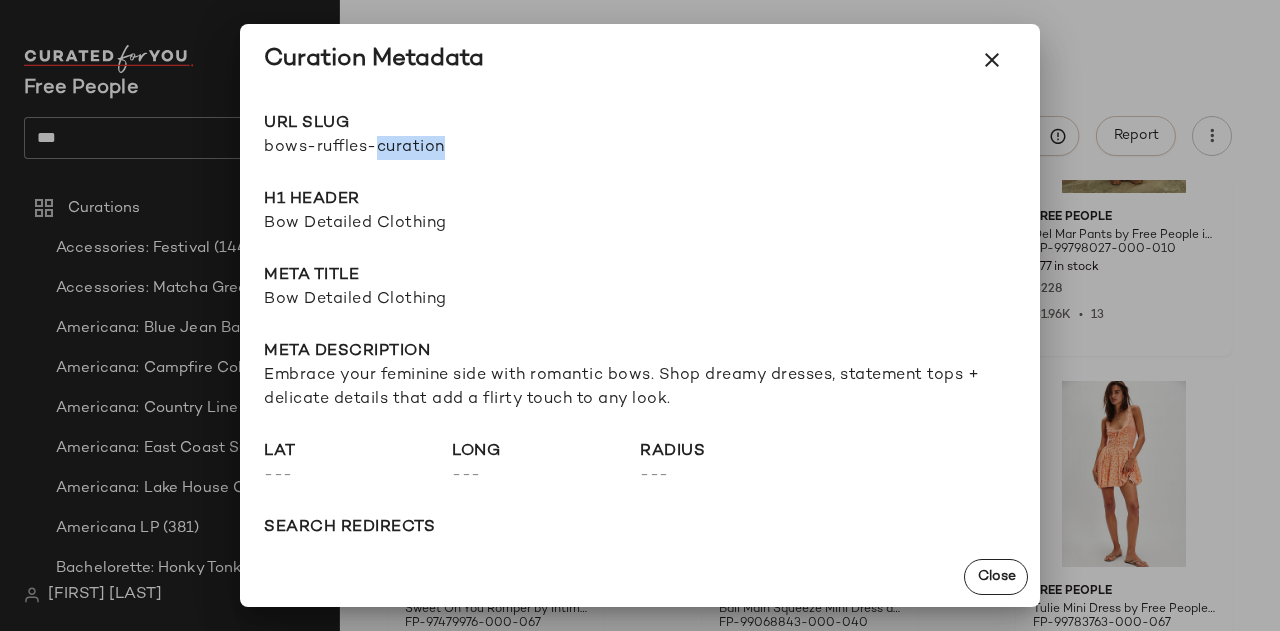 click on "bows-ruffles-curation" at bounding box center (452, 148) 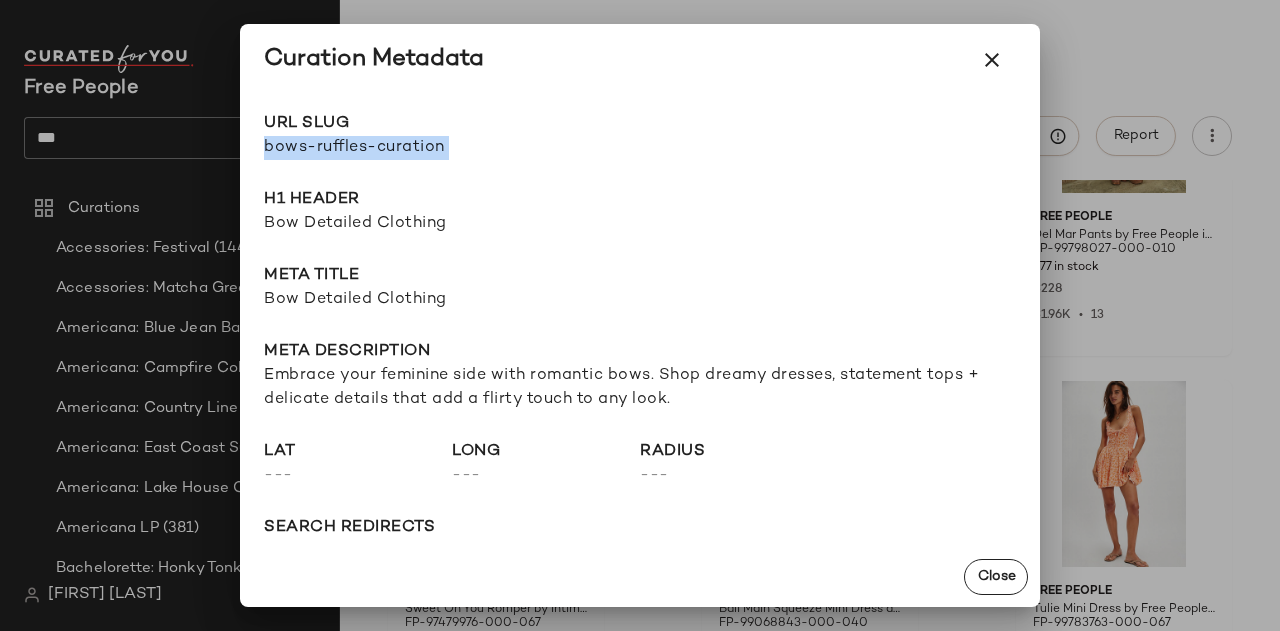 click on "bows-ruffles-curation" at bounding box center (452, 148) 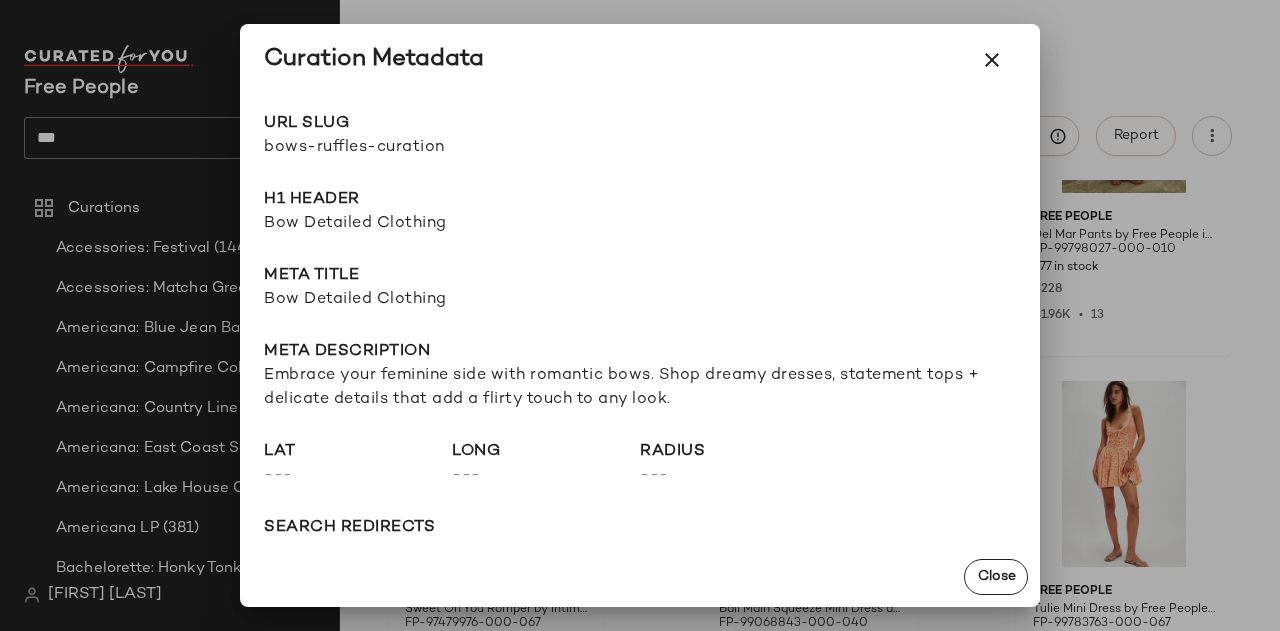 click on "Embrace your feminine side with romantic bows. Shop dreamy dresses, statement tops + delicate details that add a flirty touch to any look." at bounding box center [640, 388] 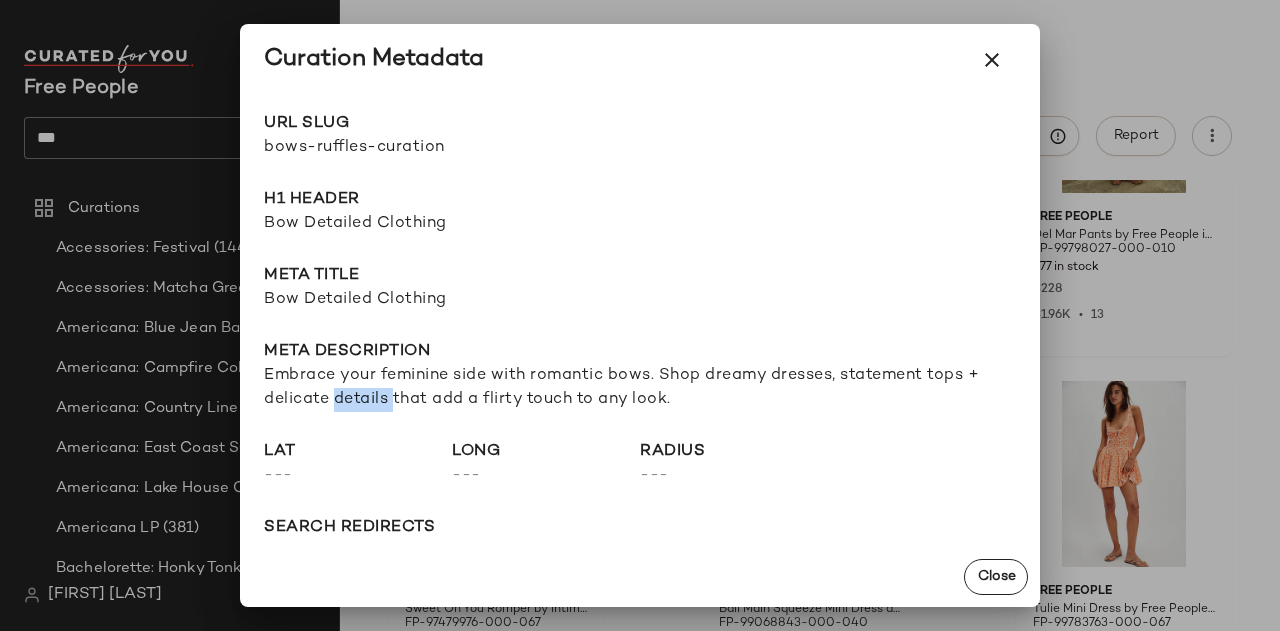 click on "Embrace your feminine side with romantic bows. Shop dreamy dresses, statement tops + delicate details that add a flirty touch to any look." at bounding box center (640, 388) 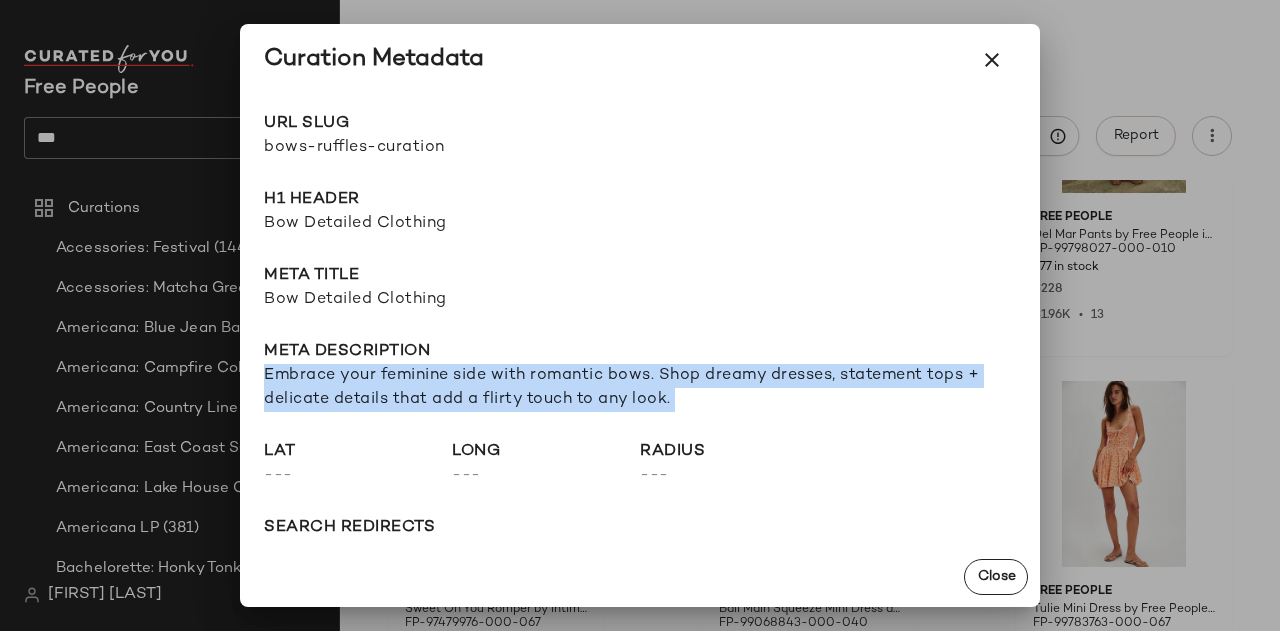 click on "Embrace your feminine side with romantic bows. Shop dreamy dresses, statement tops + delicate details that add a flirty touch to any look." at bounding box center (640, 388) 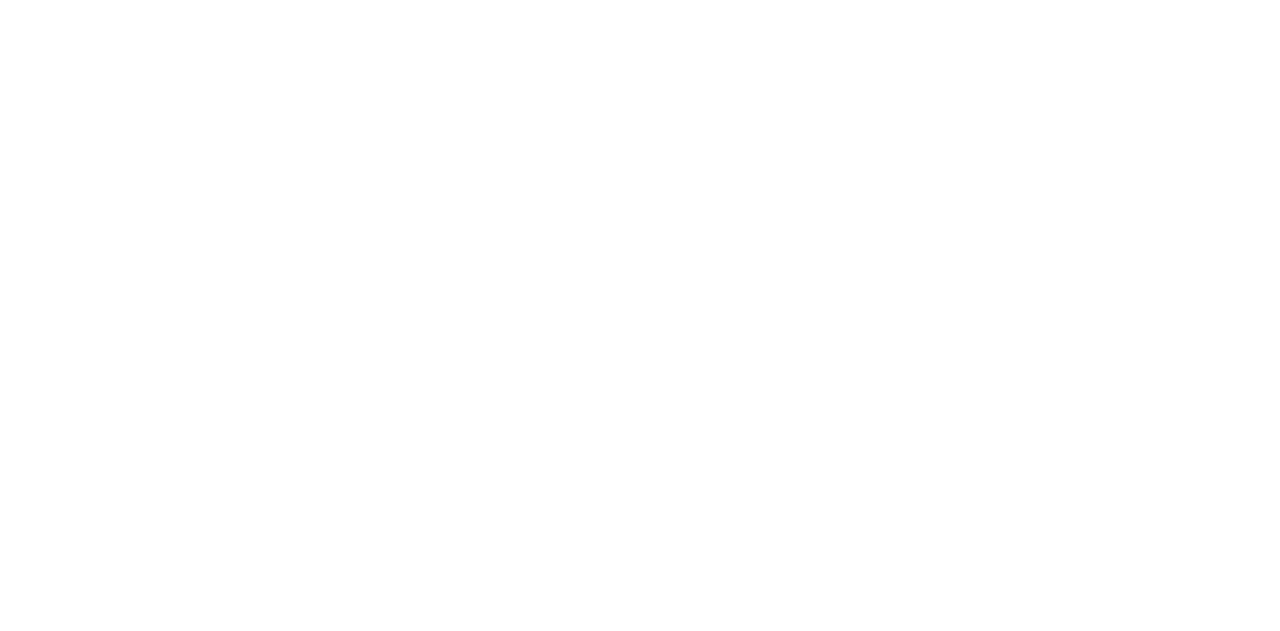 scroll, scrollTop: 0, scrollLeft: 0, axis: both 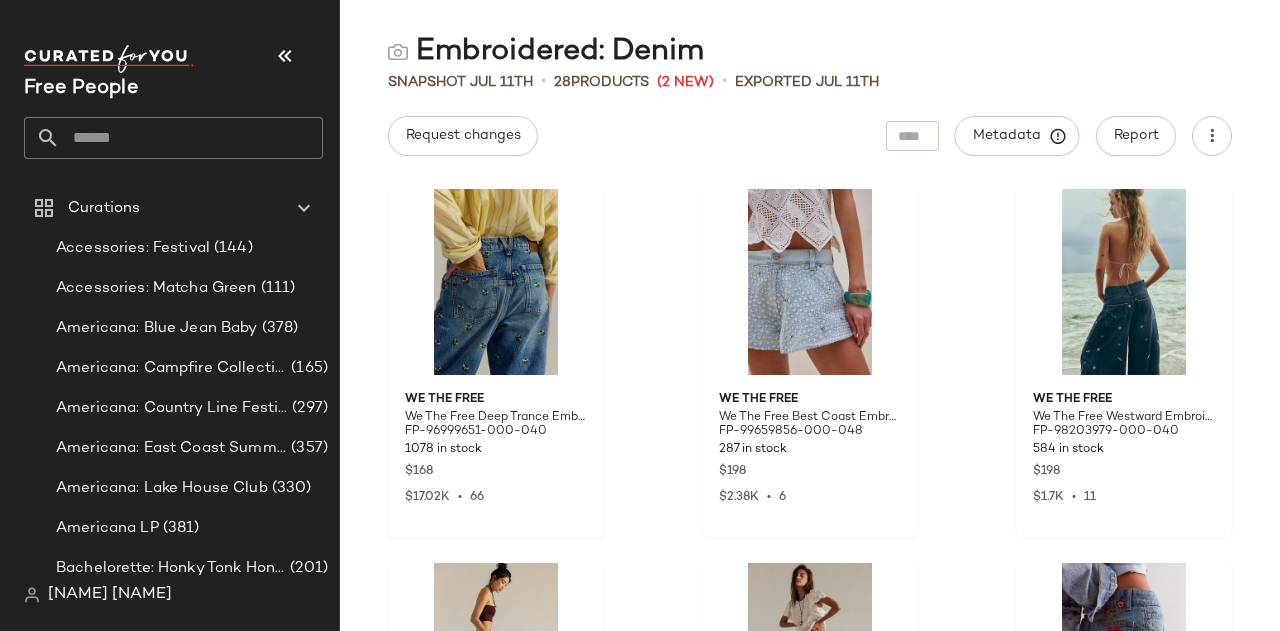 click 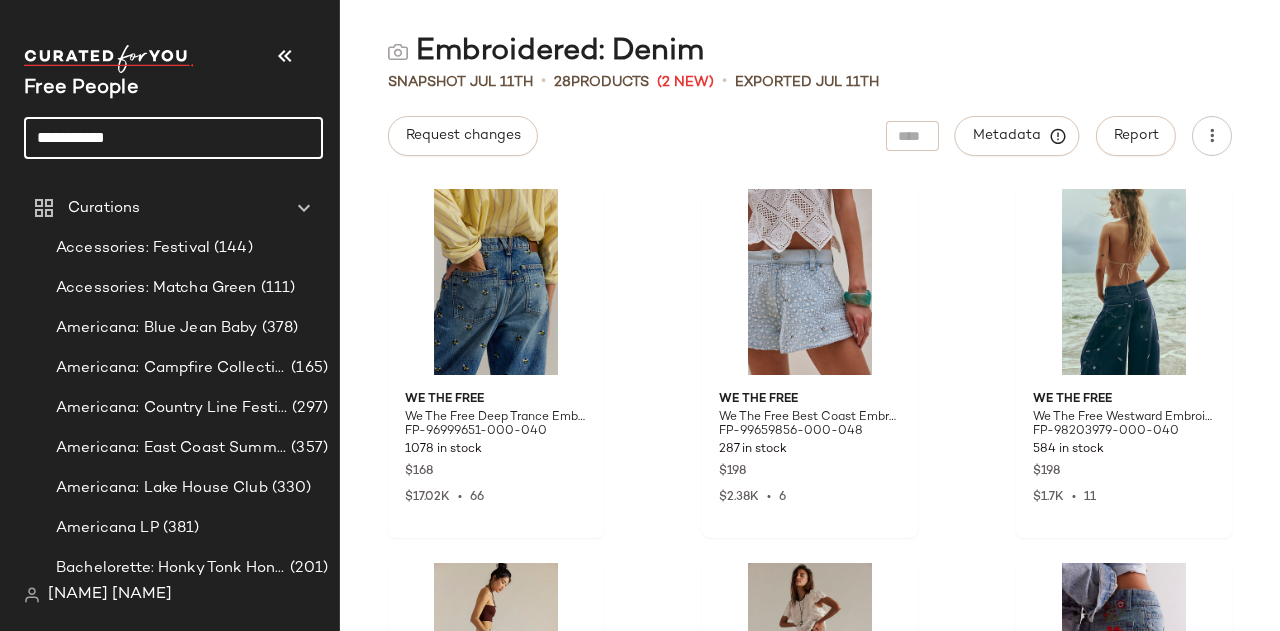 click on "**********" 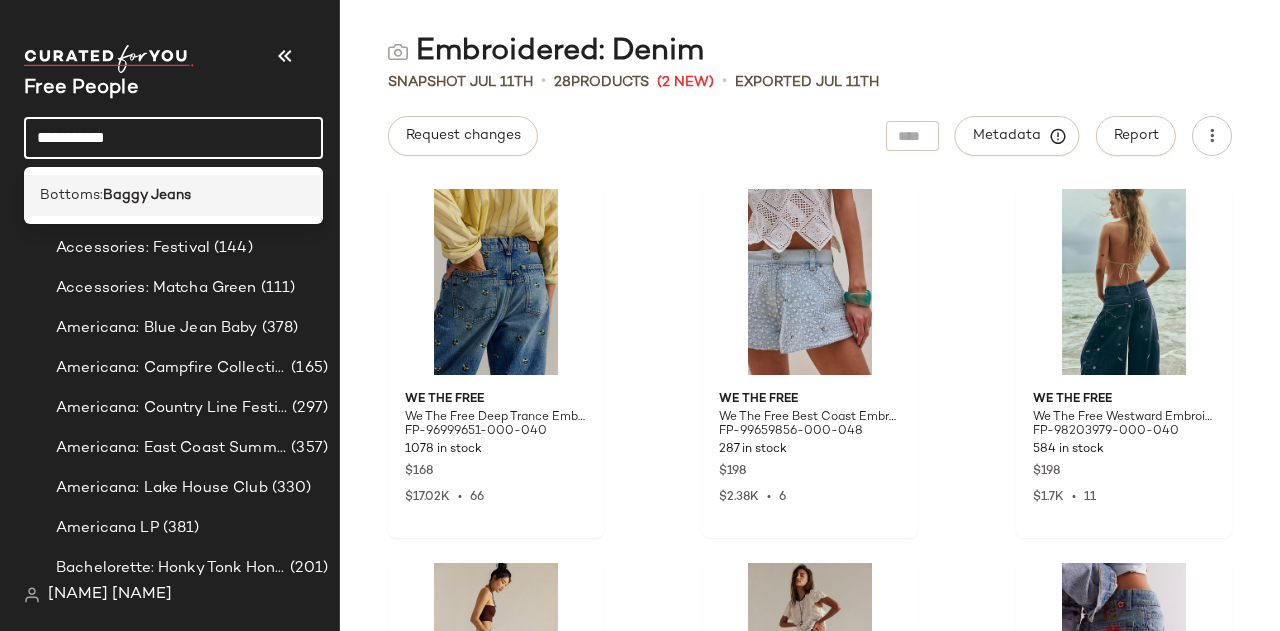 type on "**********" 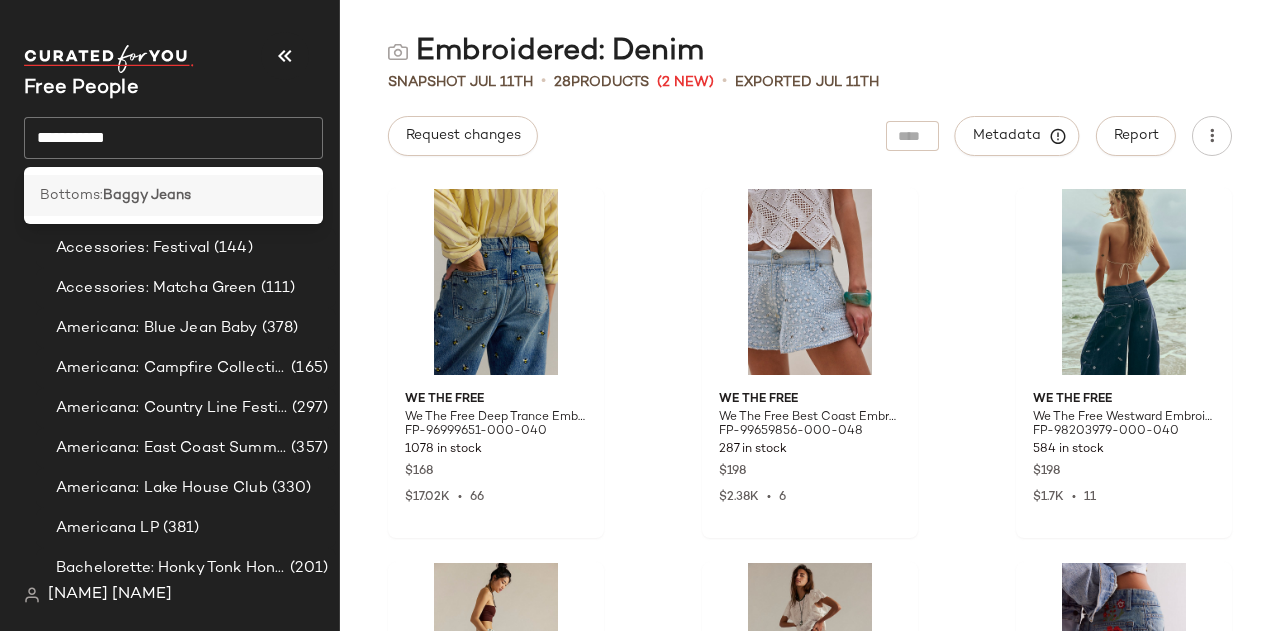 click on "Bottoms:  Baggy Jeans" 